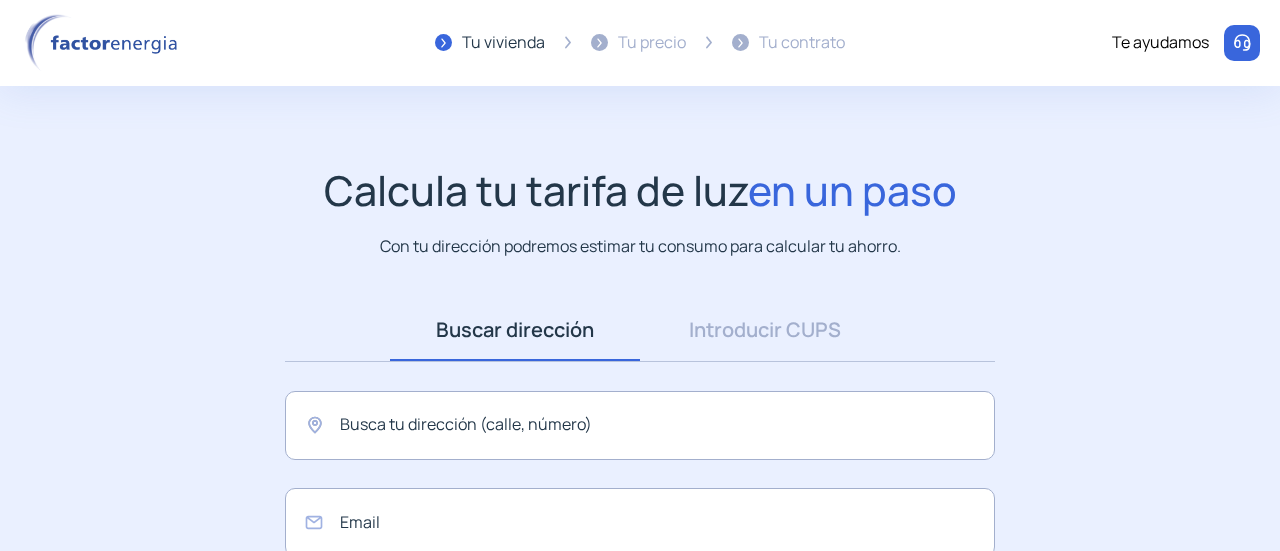 scroll, scrollTop: 0, scrollLeft: 0, axis: both 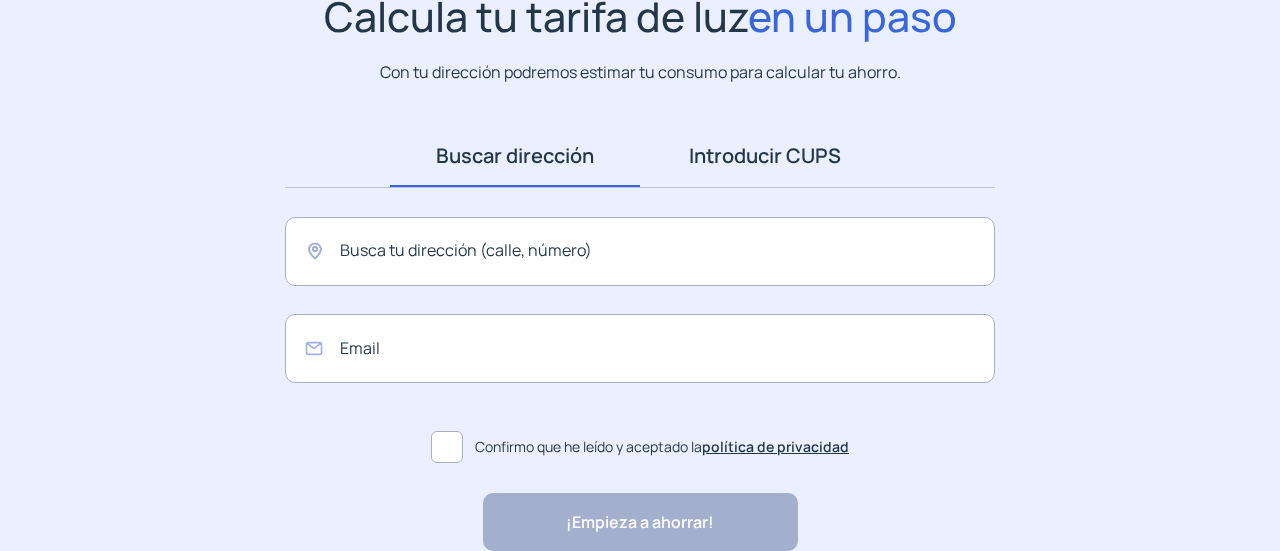 click on "Introducir CUPS" at bounding box center [765, 156] 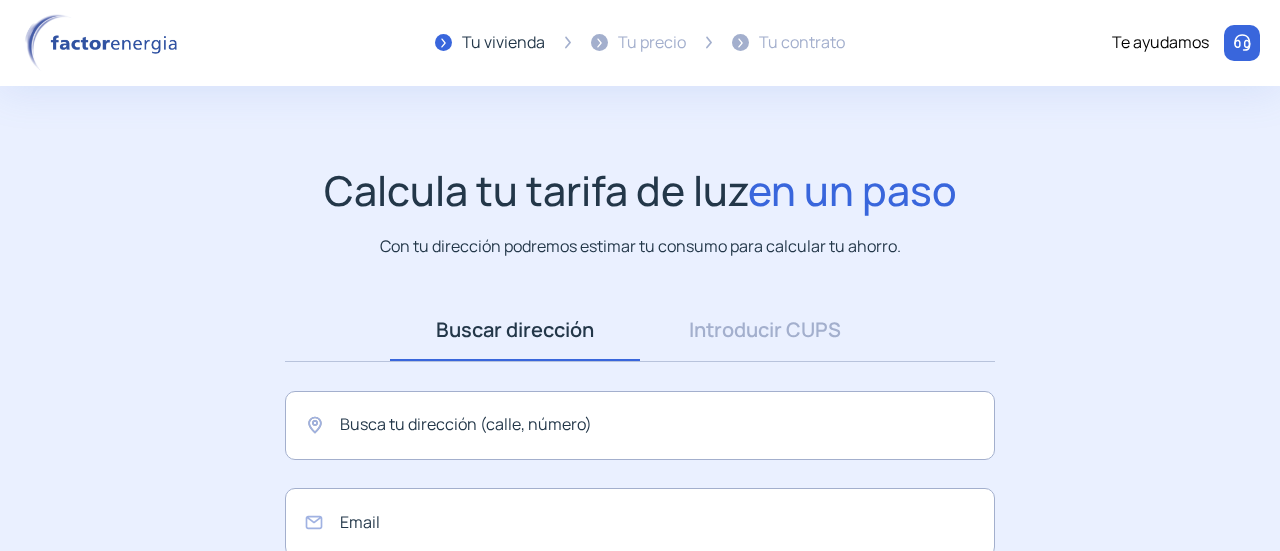 scroll, scrollTop: 0, scrollLeft: 0, axis: both 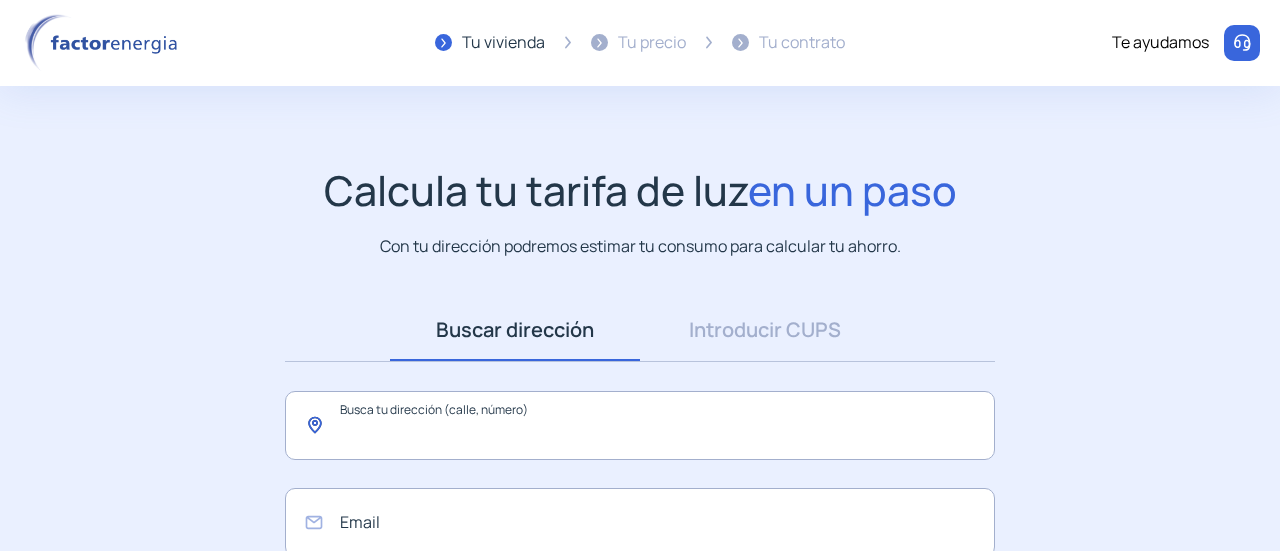 click 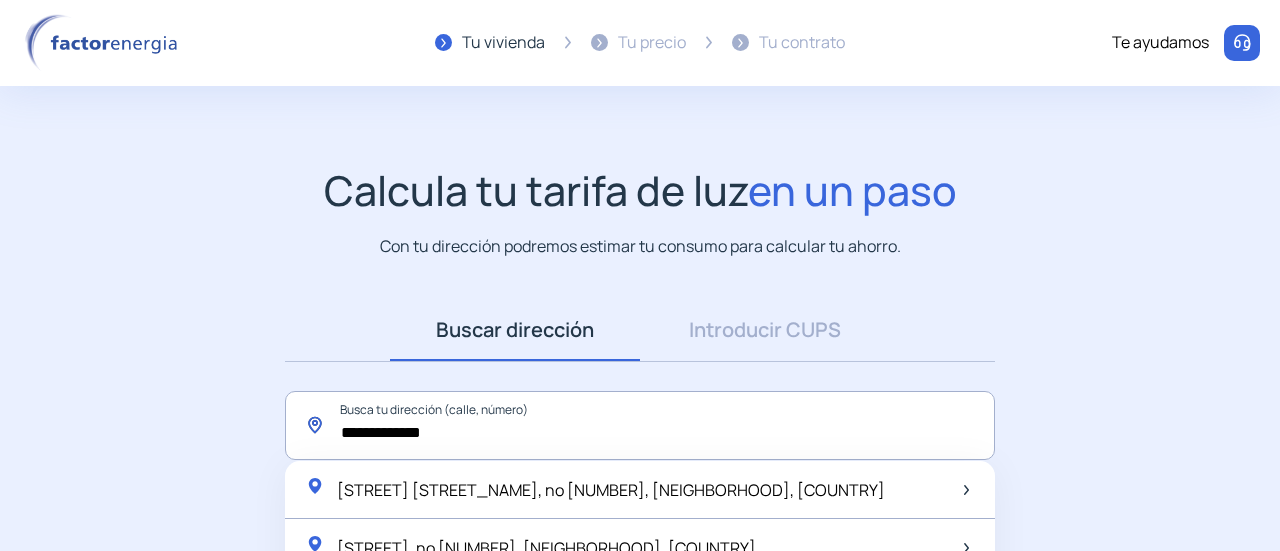 click on "**********" 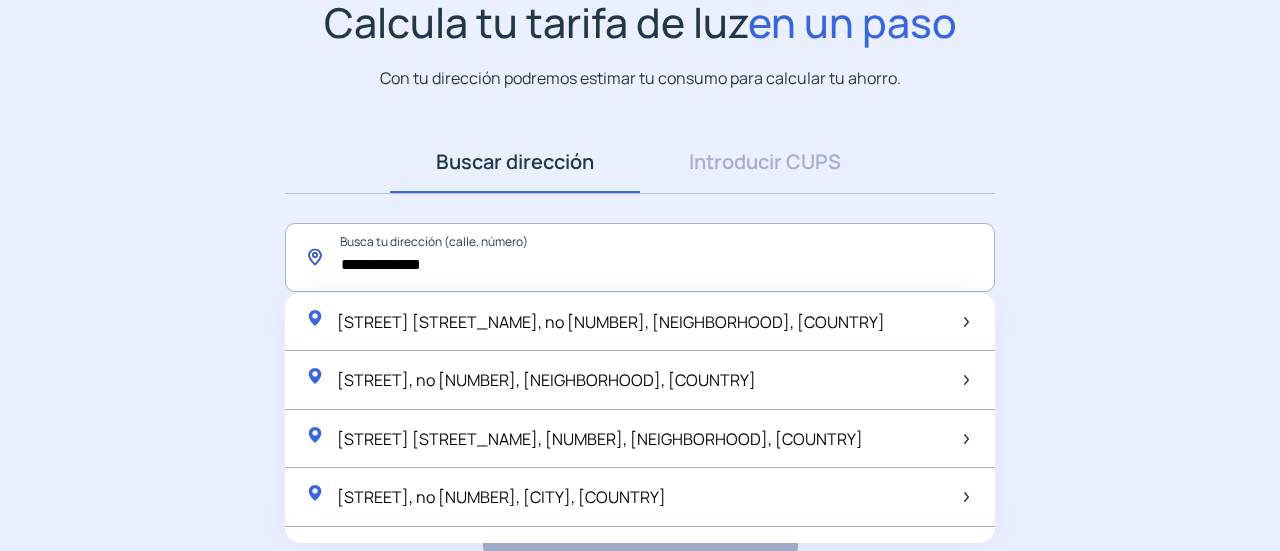 scroll, scrollTop: 200, scrollLeft: 0, axis: vertical 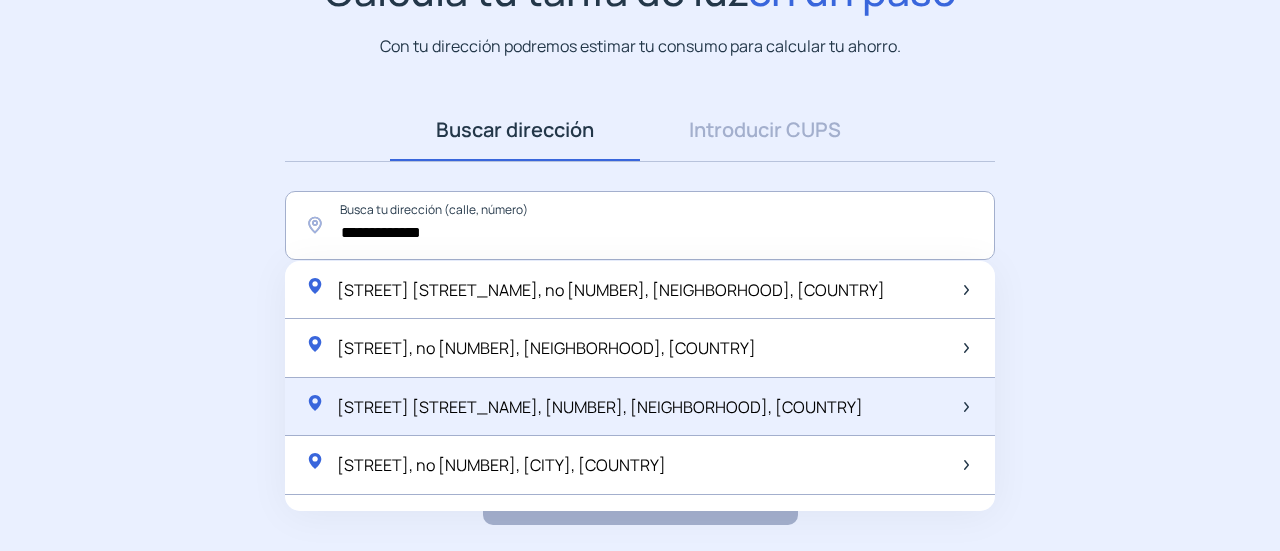 click on "[STREET] [STREET_NAME], [NUMBER], [NEIGHBORHOOD], [COUNTRY]" 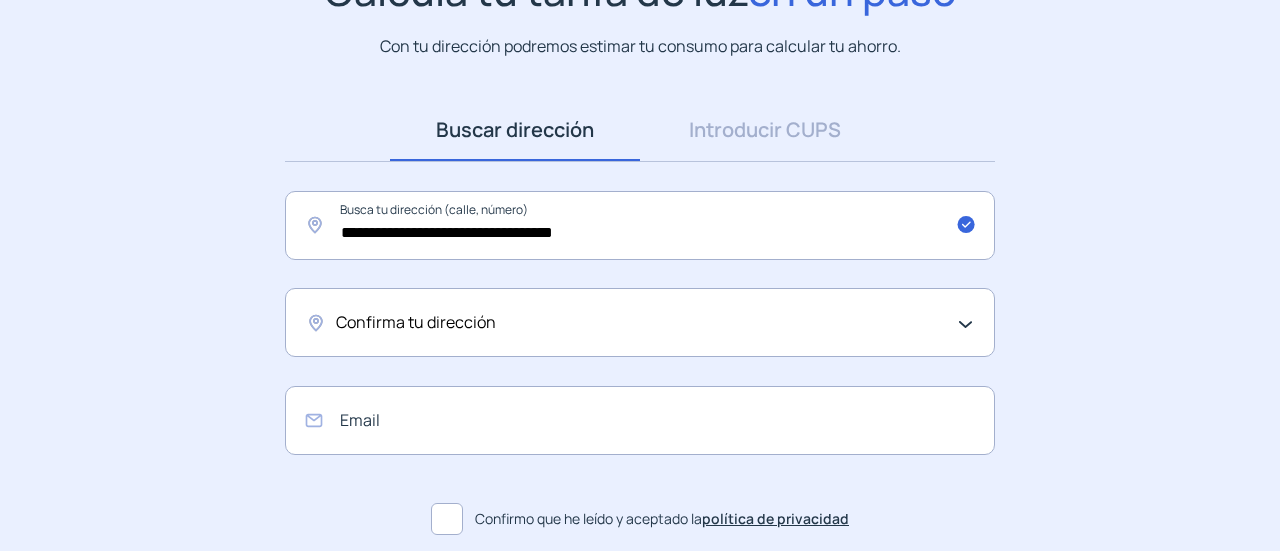 click on "Confirma tu dirección" 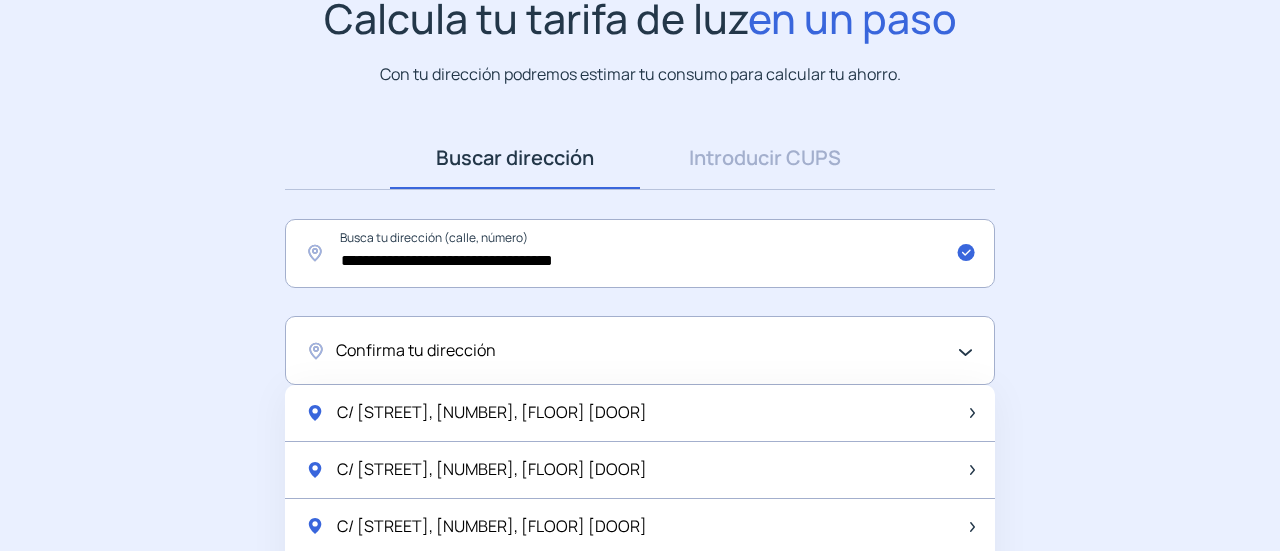 scroll, scrollTop: 272, scrollLeft: 0, axis: vertical 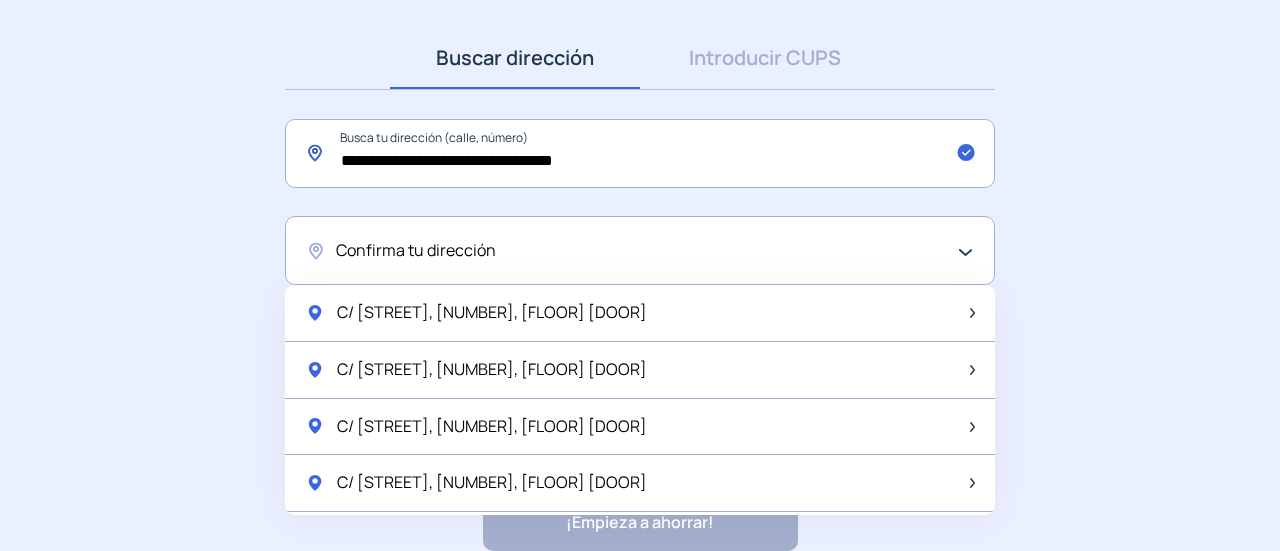 click on "**********" 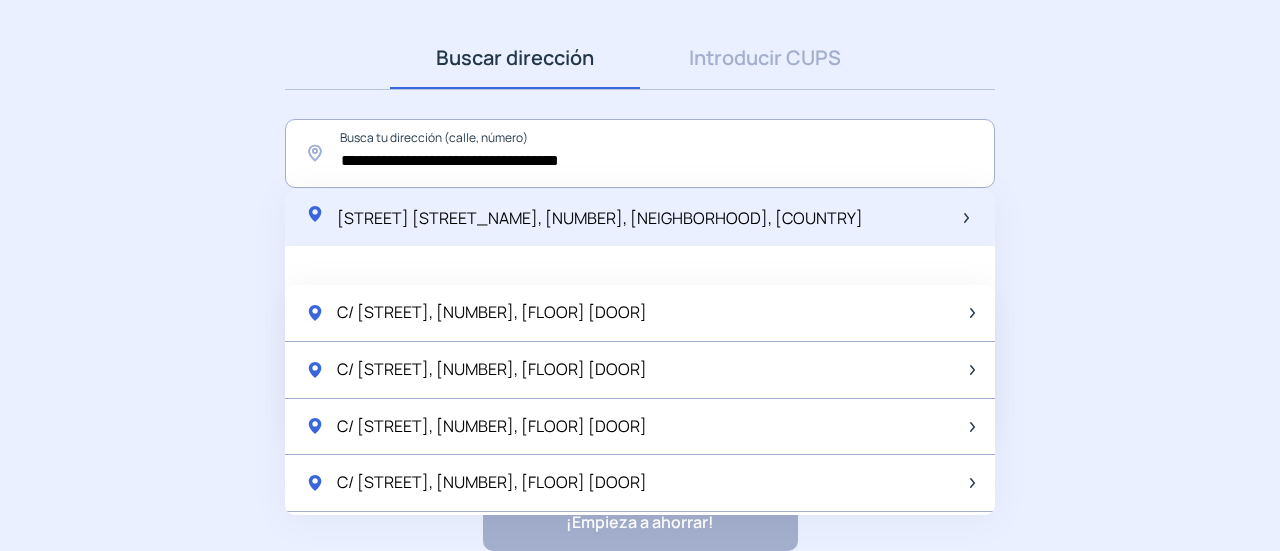 click on "[STREET] [STREET_NAME], [NUMBER], [NEIGHBORHOOD], [COUNTRY]" 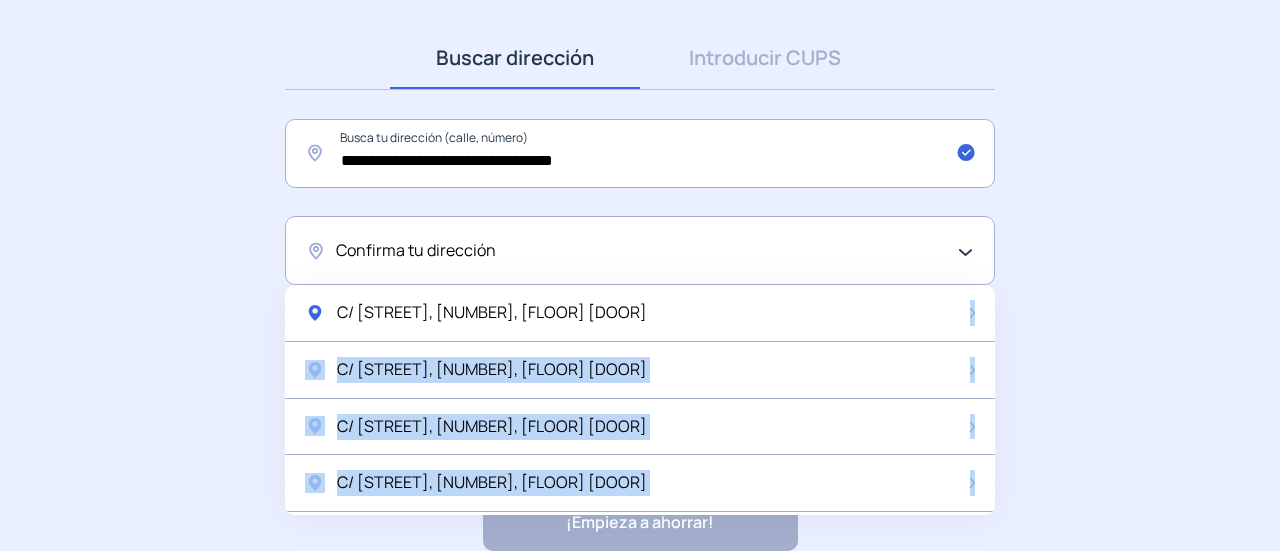 drag, startPoint x: 994, startPoint y: 301, endPoint x: 998, endPoint y: 332, distance: 31.257 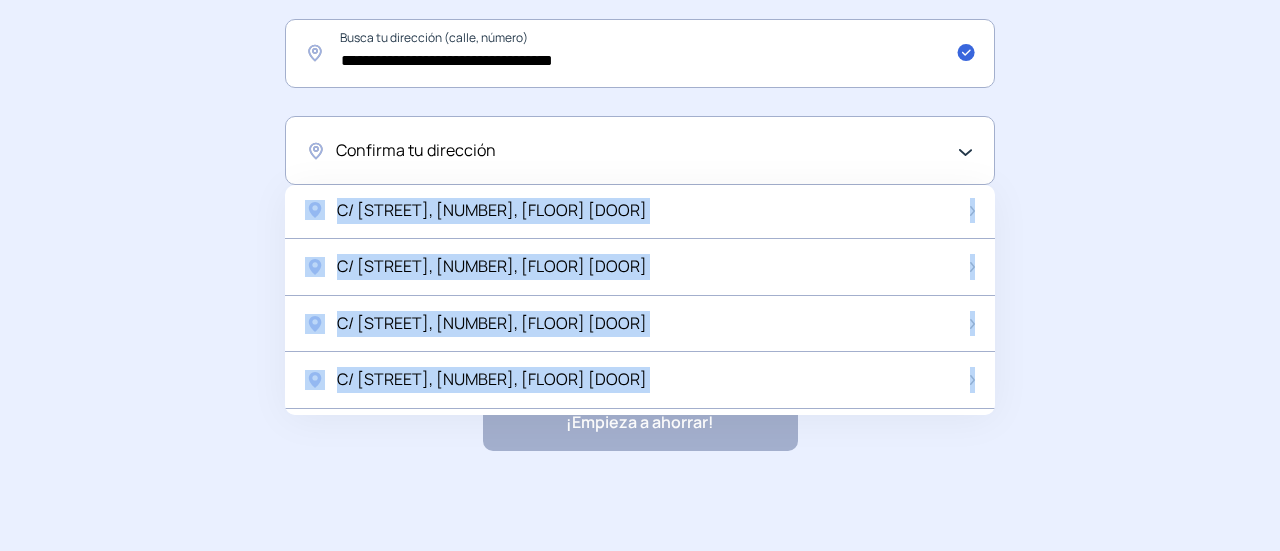 scroll, scrollTop: 0, scrollLeft: 0, axis: both 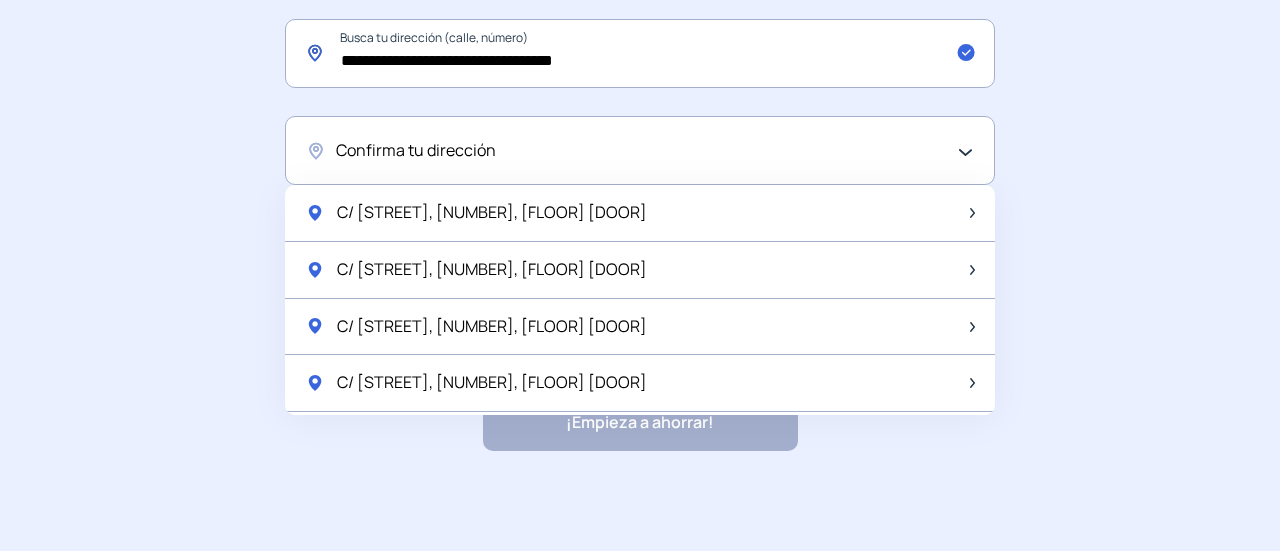click on "**********" 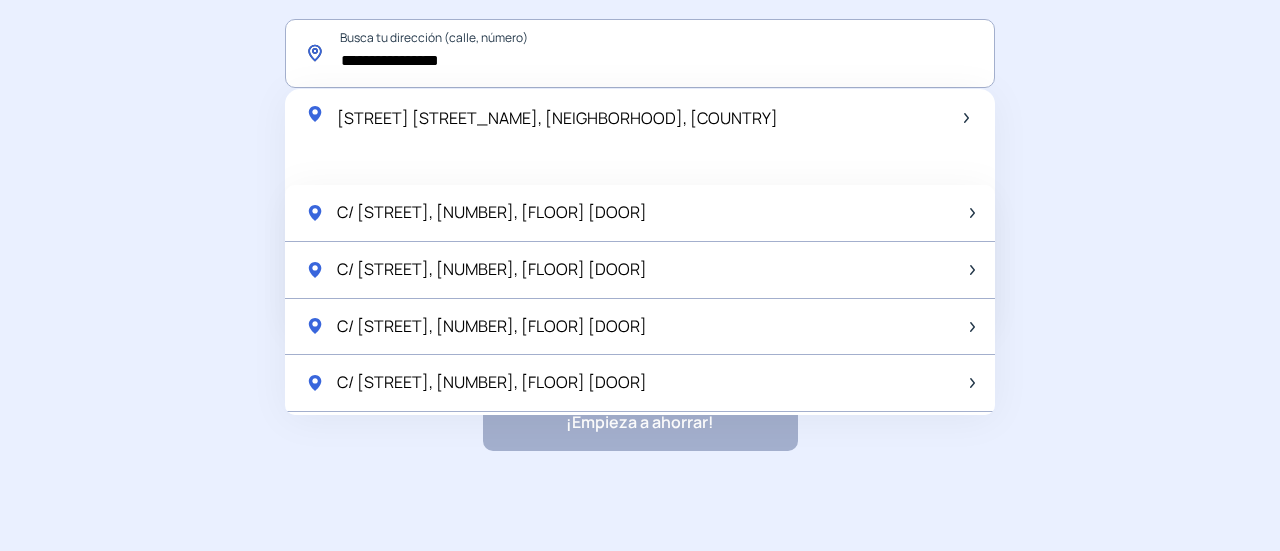 type on "**********" 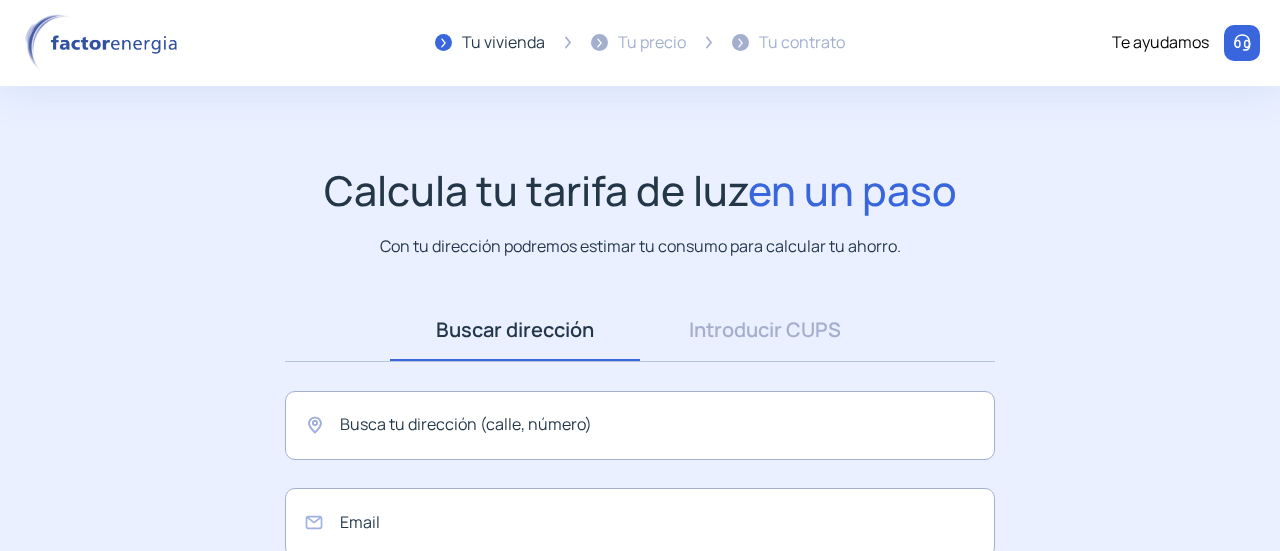 scroll, scrollTop: 0, scrollLeft: 0, axis: both 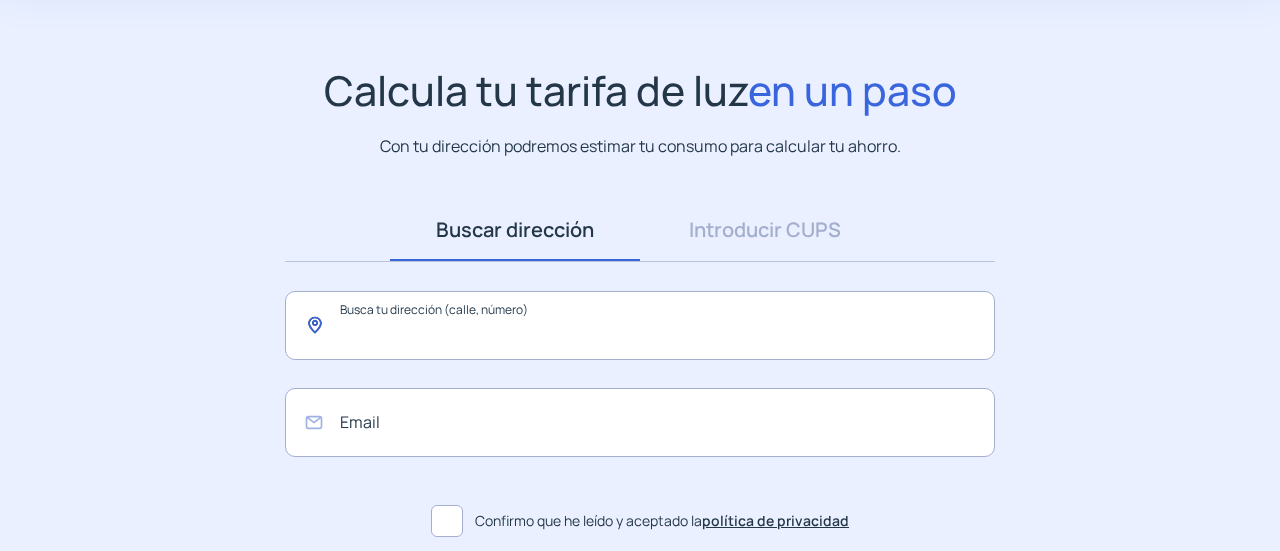 click 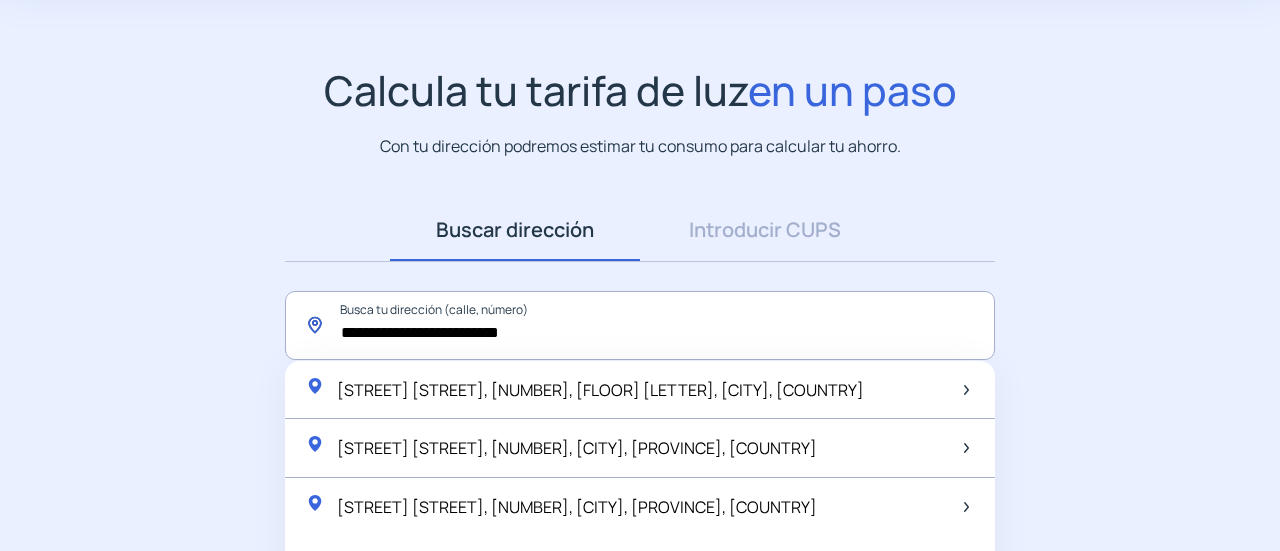 click on "**********" 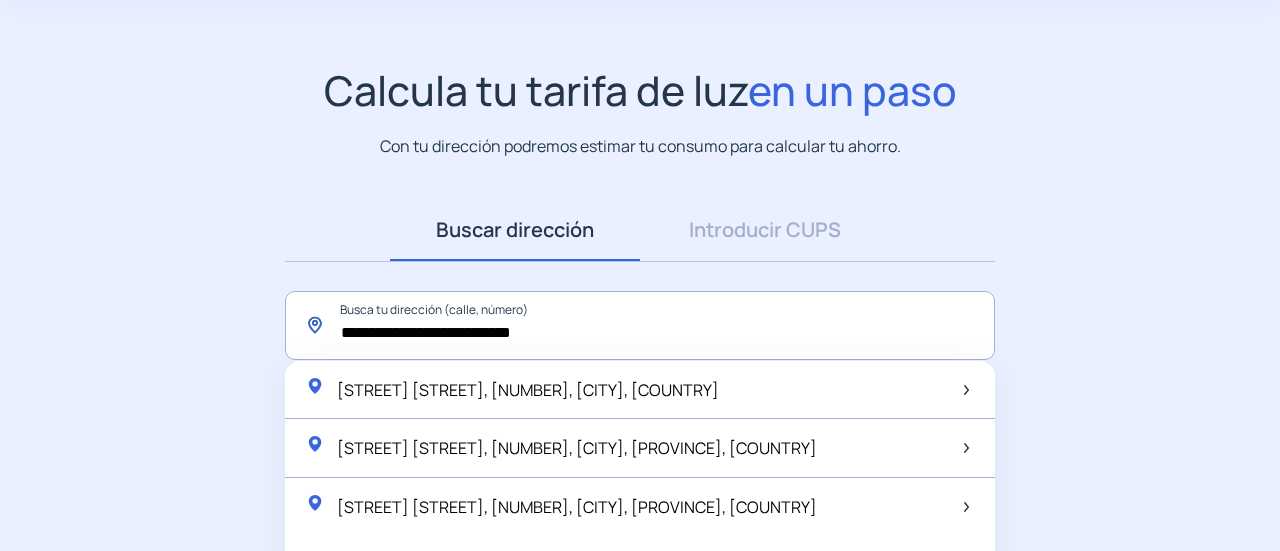 click on "**********" 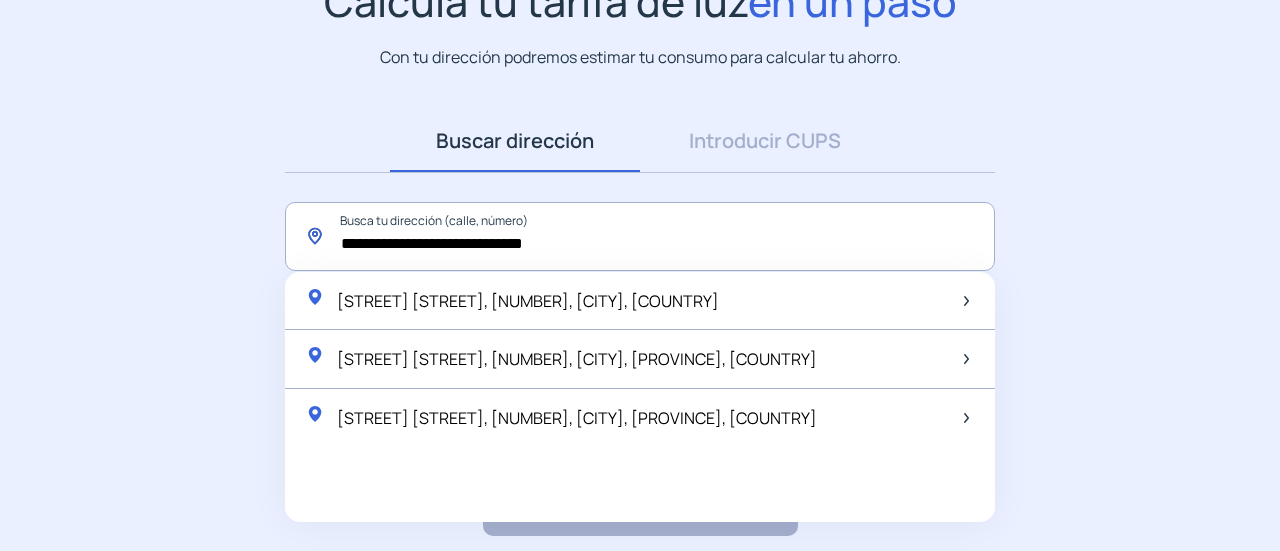 scroll, scrollTop: 74, scrollLeft: 0, axis: vertical 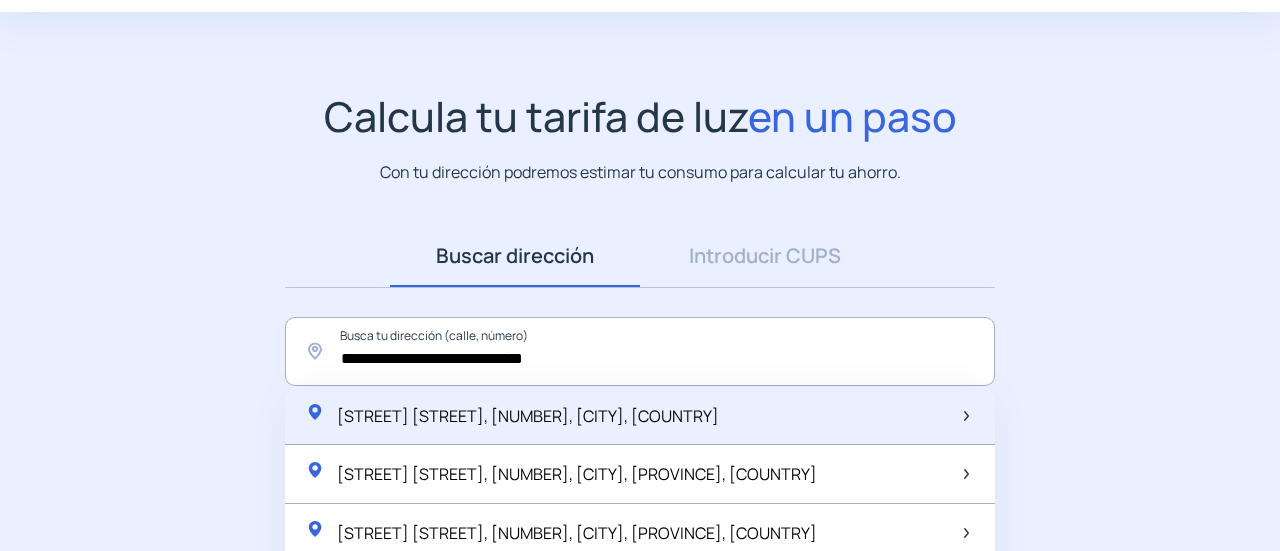 click on "[STREET] [STREET], [NUMBER], [CITY], [COUNTRY]" 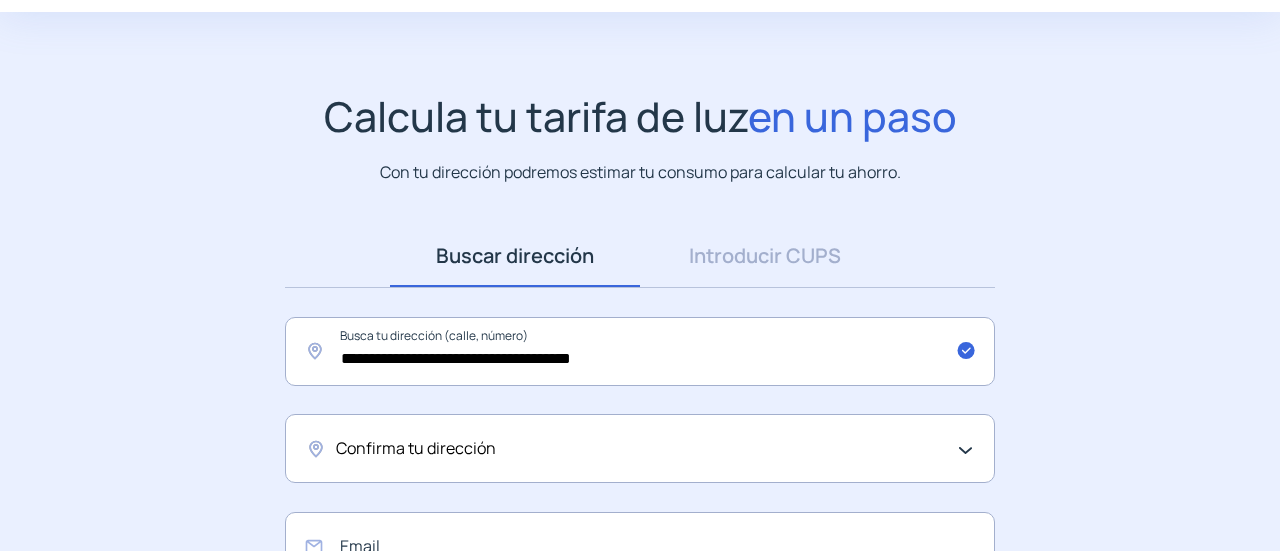 scroll, scrollTop: 174, scrollLeft: 0, axis: vertical 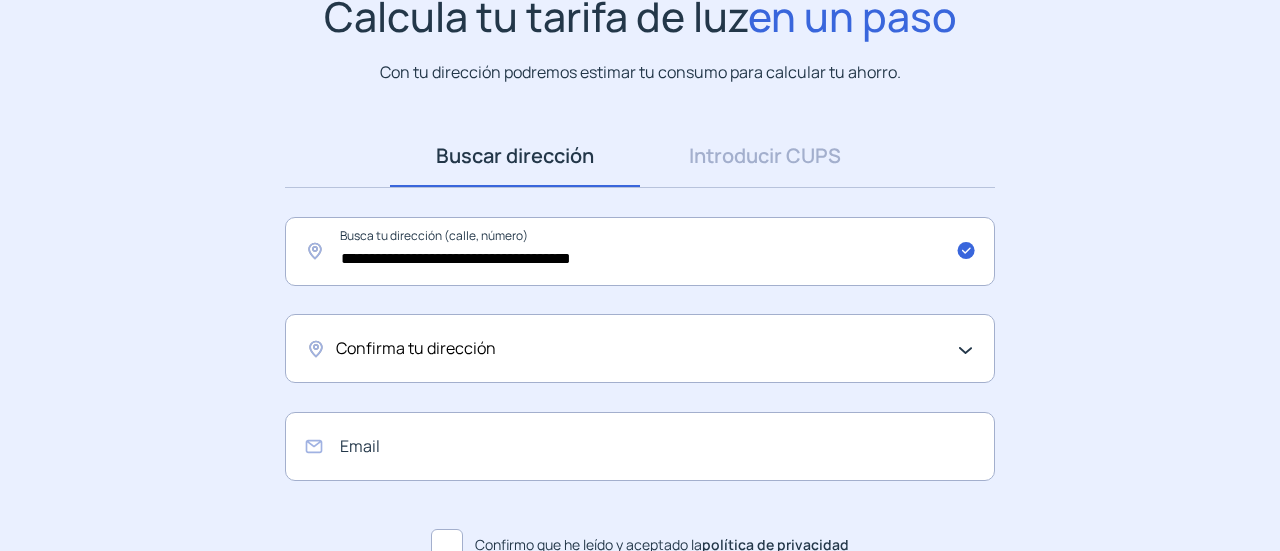 click on "Confirma tu dirección" 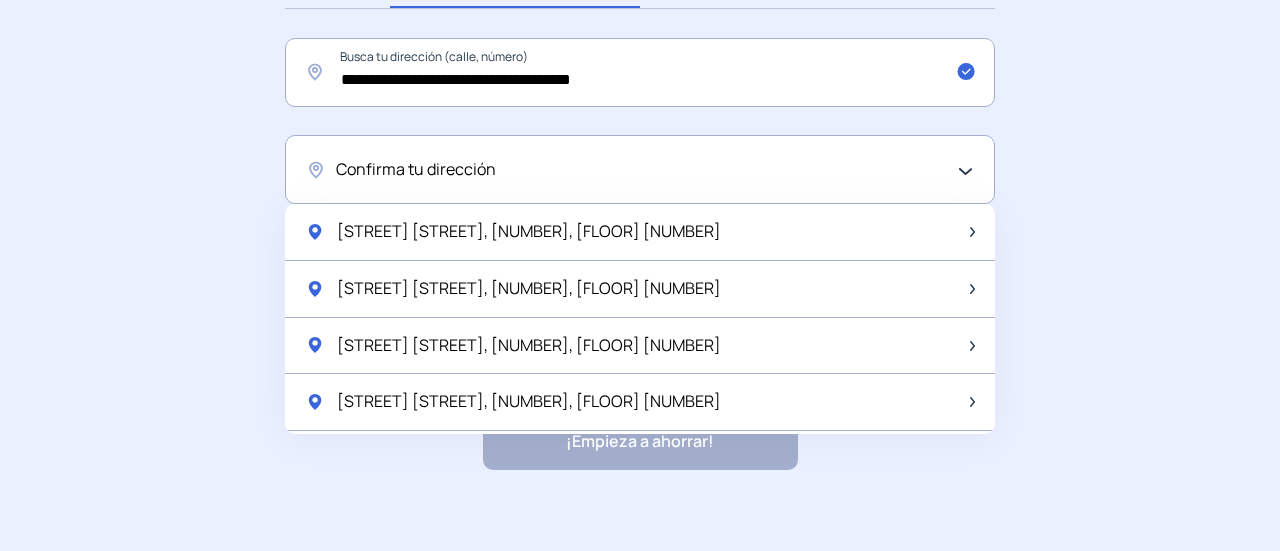 scroll, scrollTop: 372, scrollLeft: 0, axis: vertical 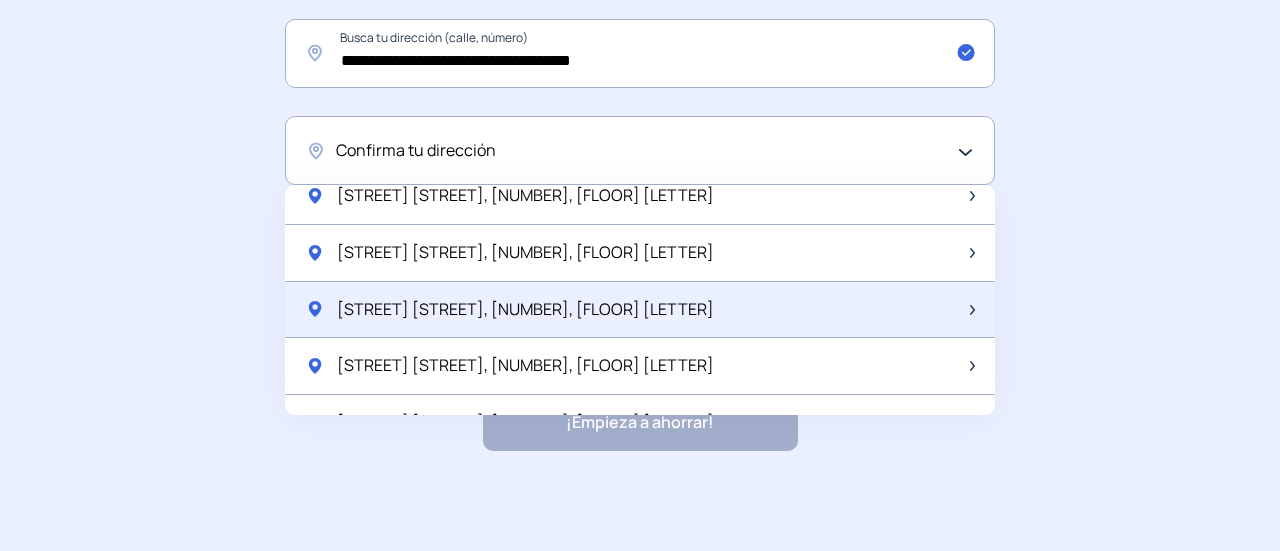 click on "[STREET] [STREET], [NUMBER], [FLOOR] [LETTER]" 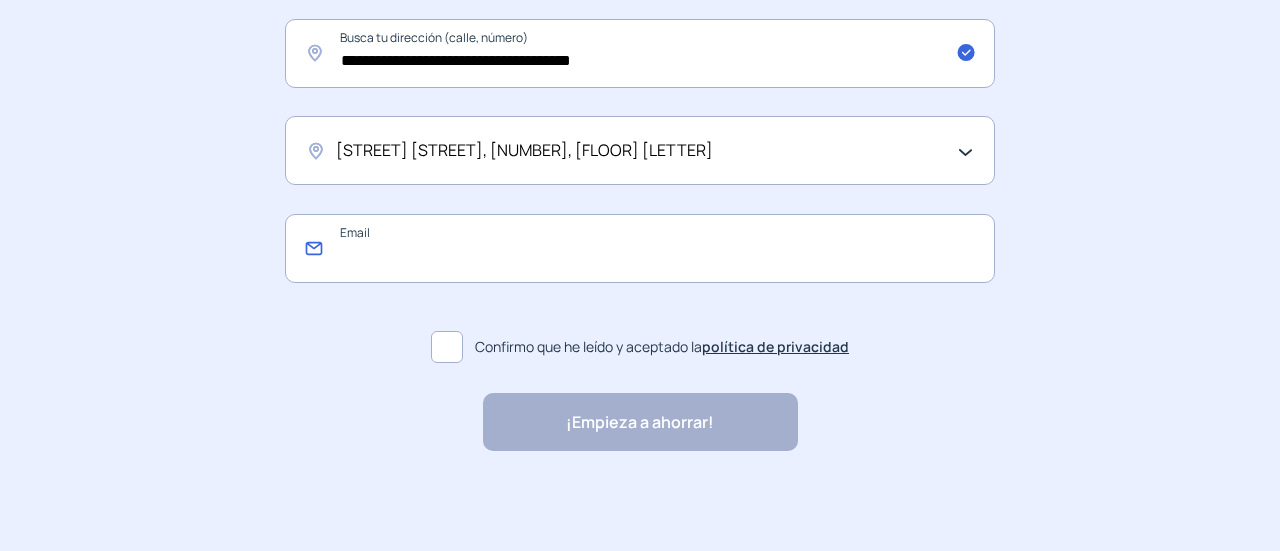 click 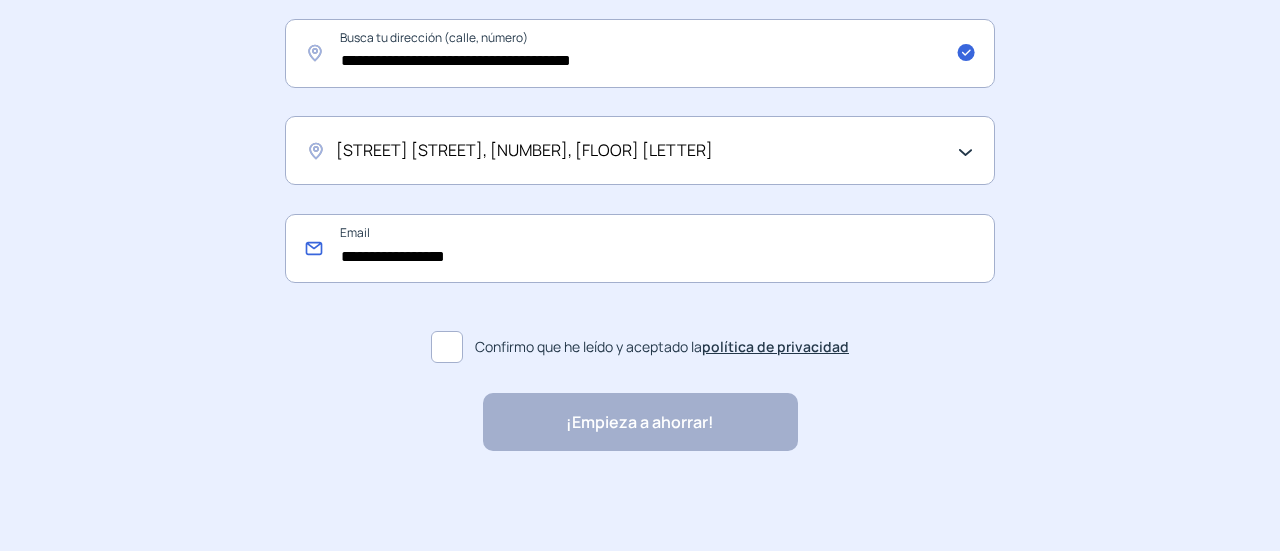 click on "**********" 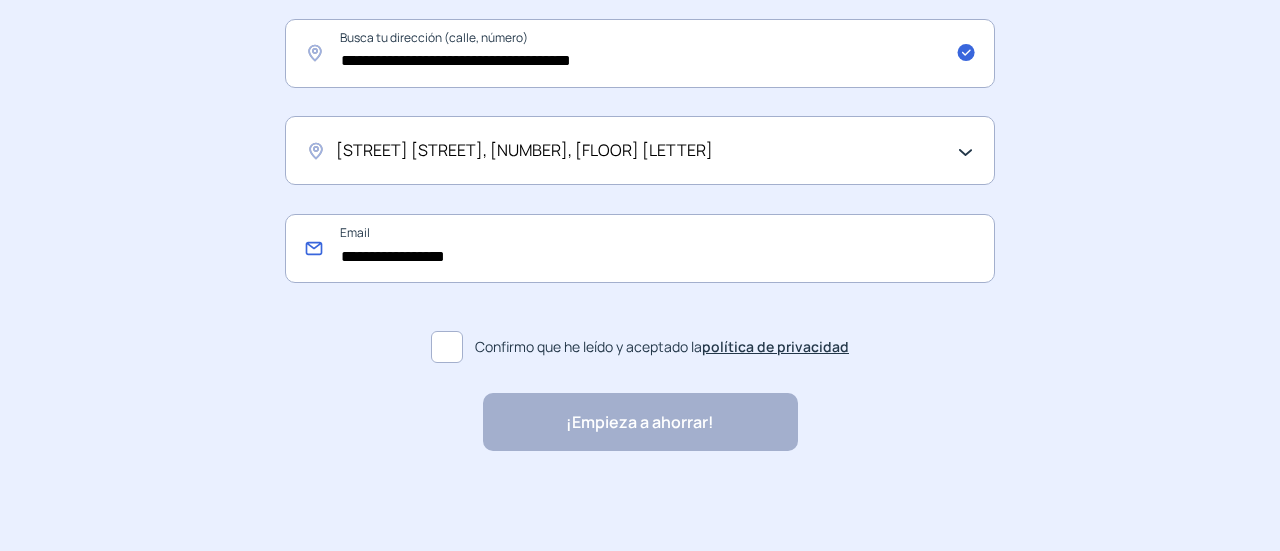 click on "**********" 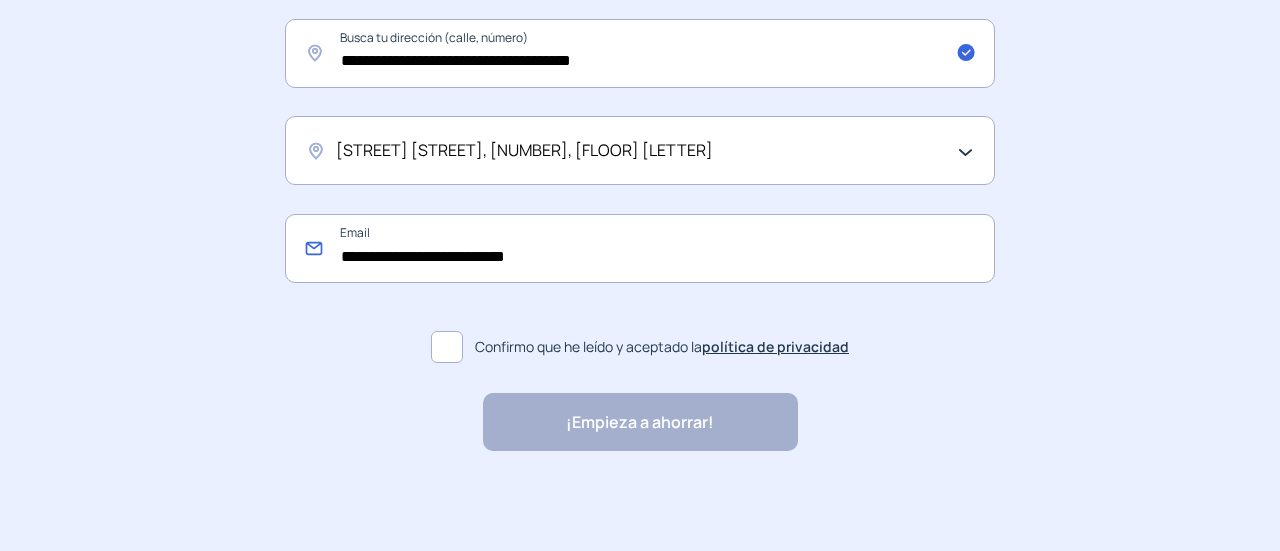type on "**********" 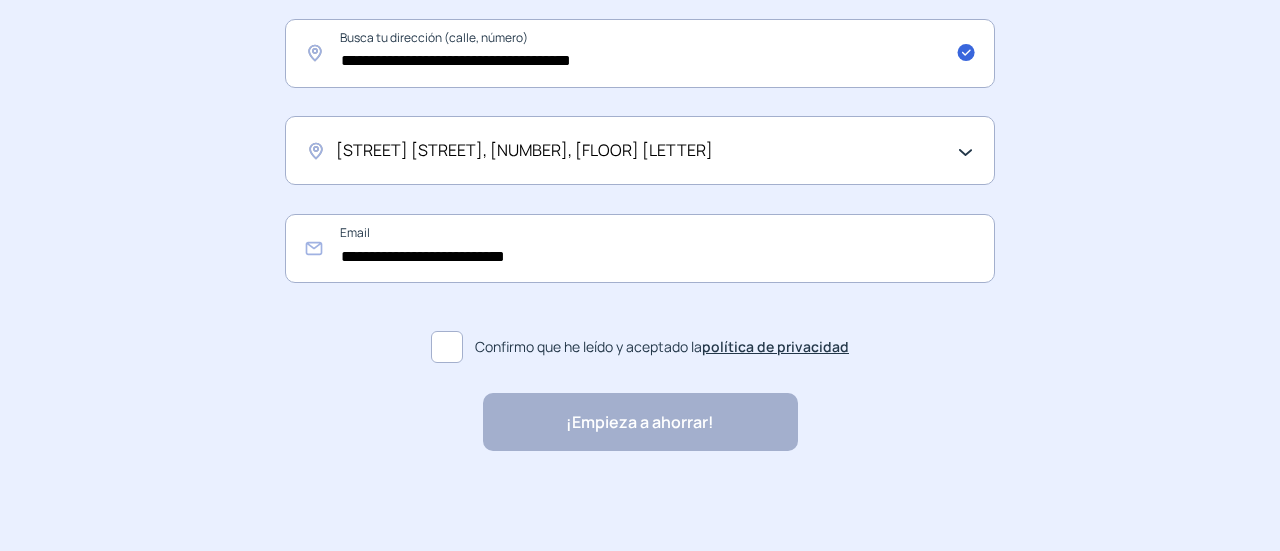 click 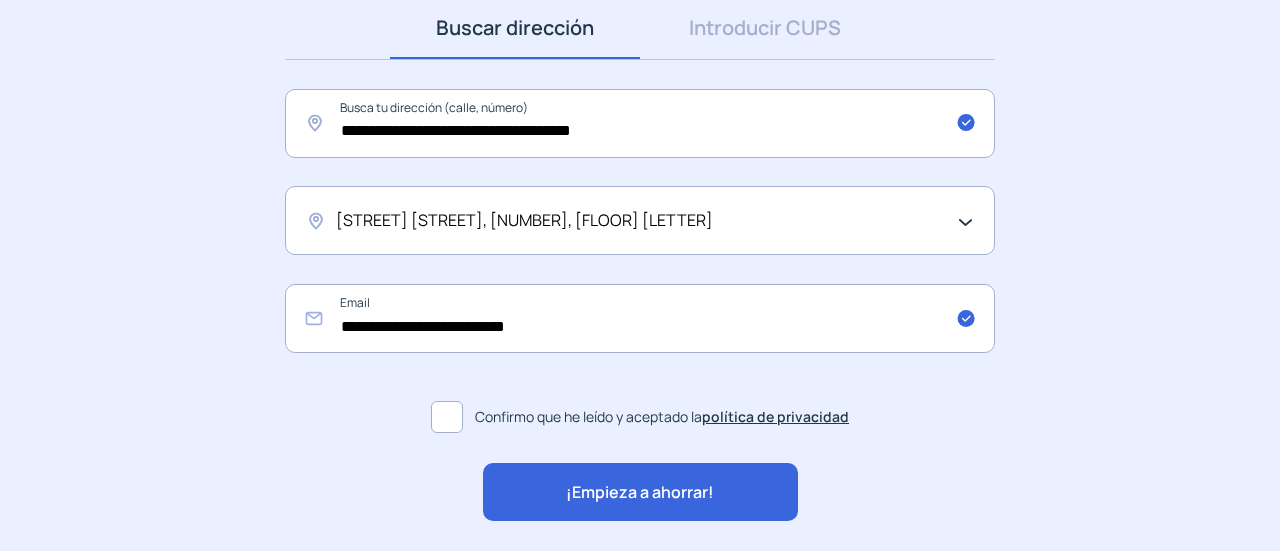 scroll, scrollTop: 272, scrollLeft: 0, axis: vertical 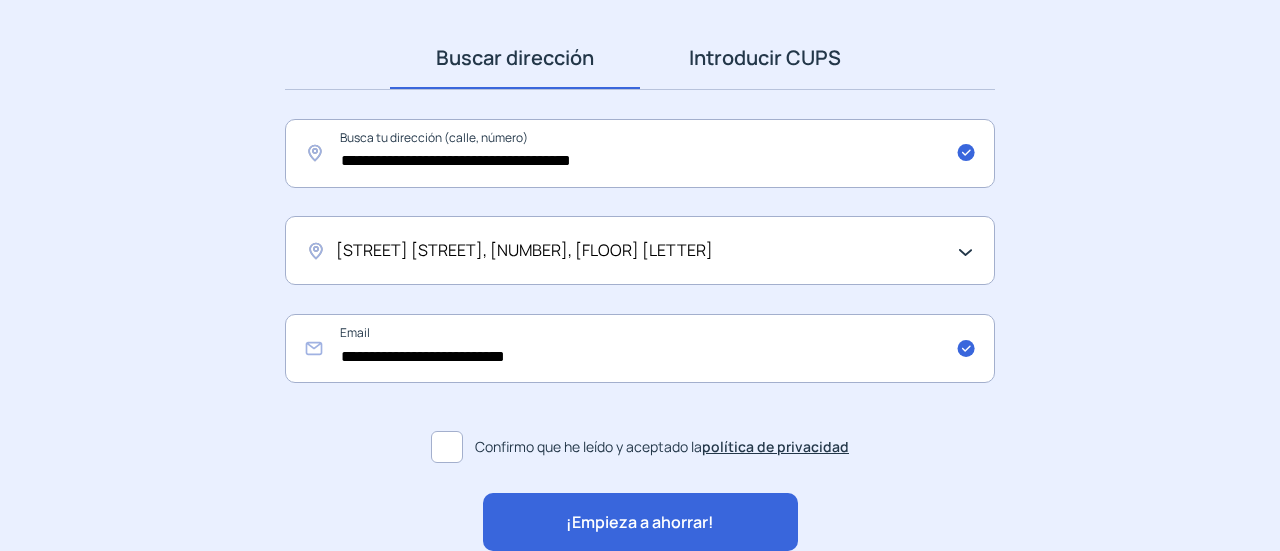 click on "Introducir CUPS" at bounding box center (765, 58) 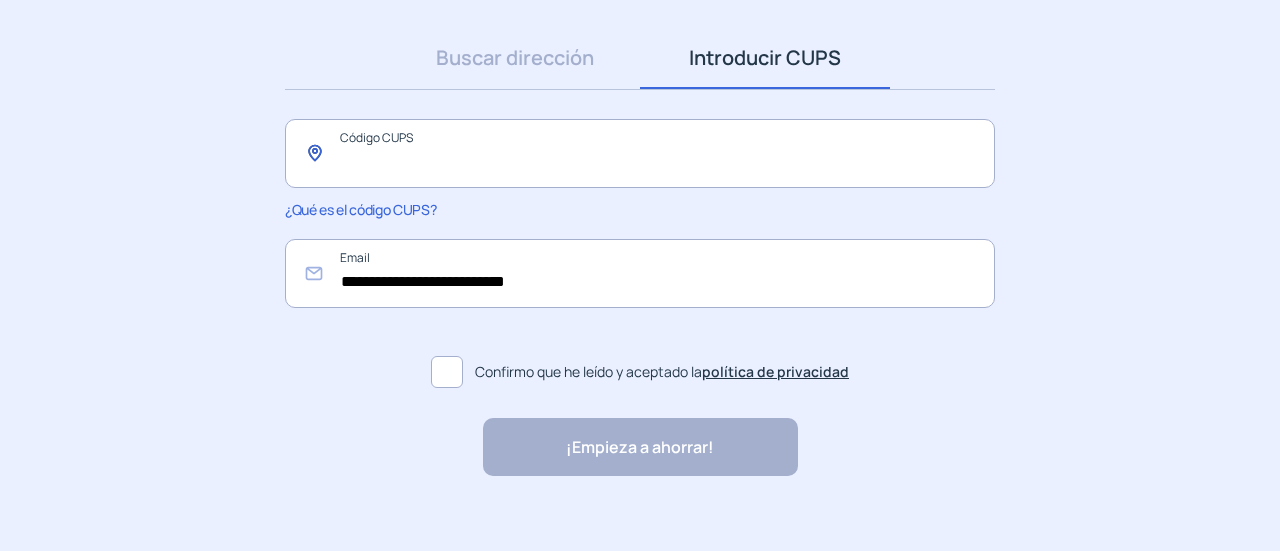 paste on "**********" 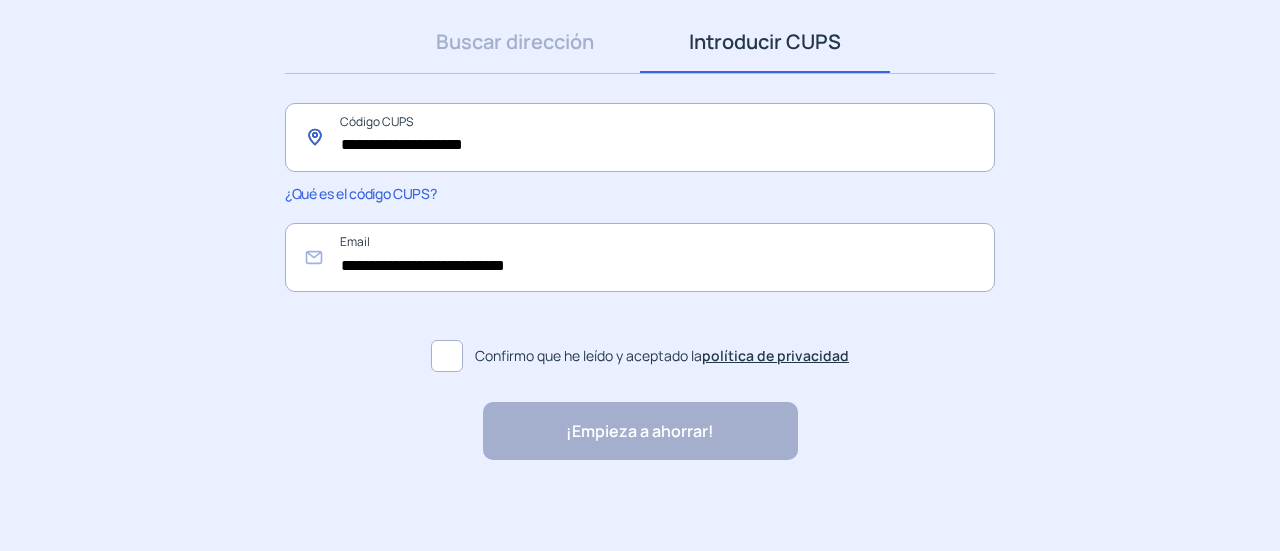 scroll, scrollTop: 296, scrollLeft: 0, axis: vertical 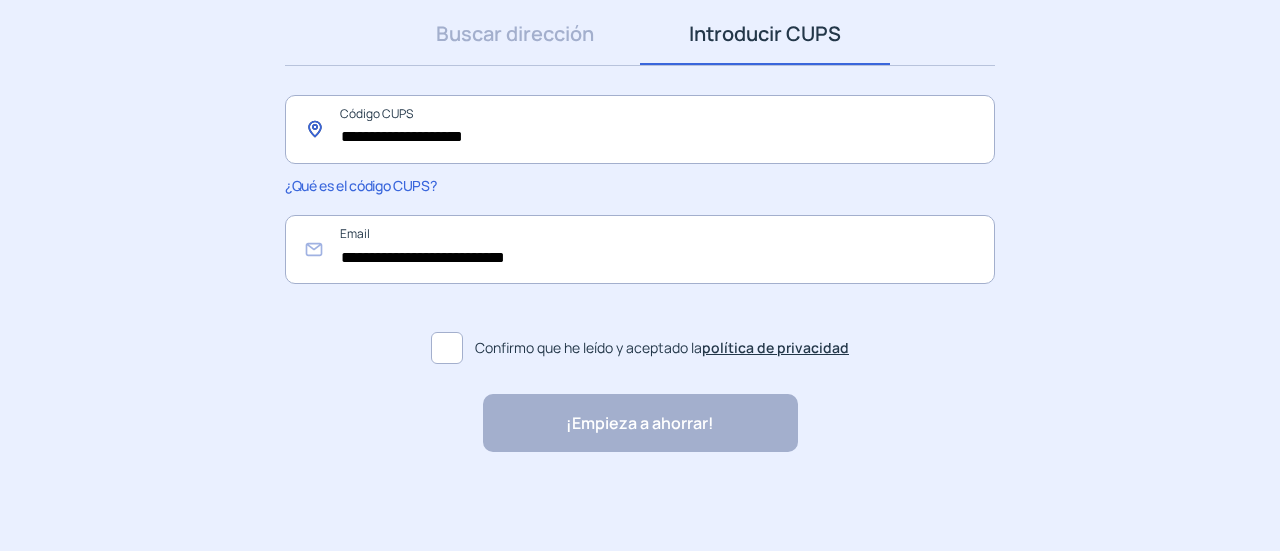 type on "**********" 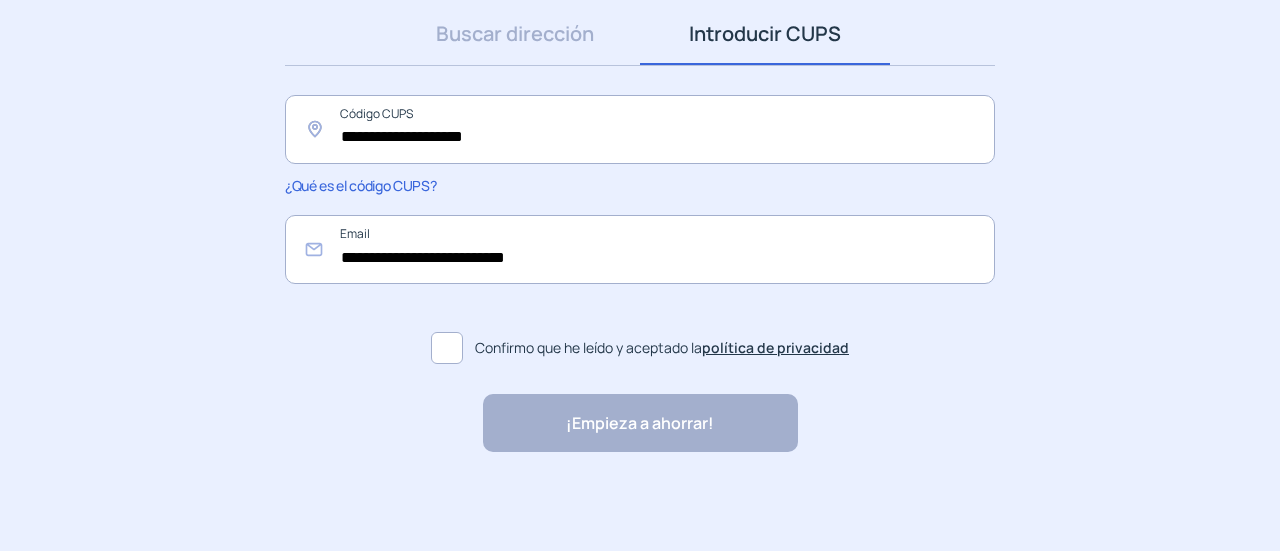 click 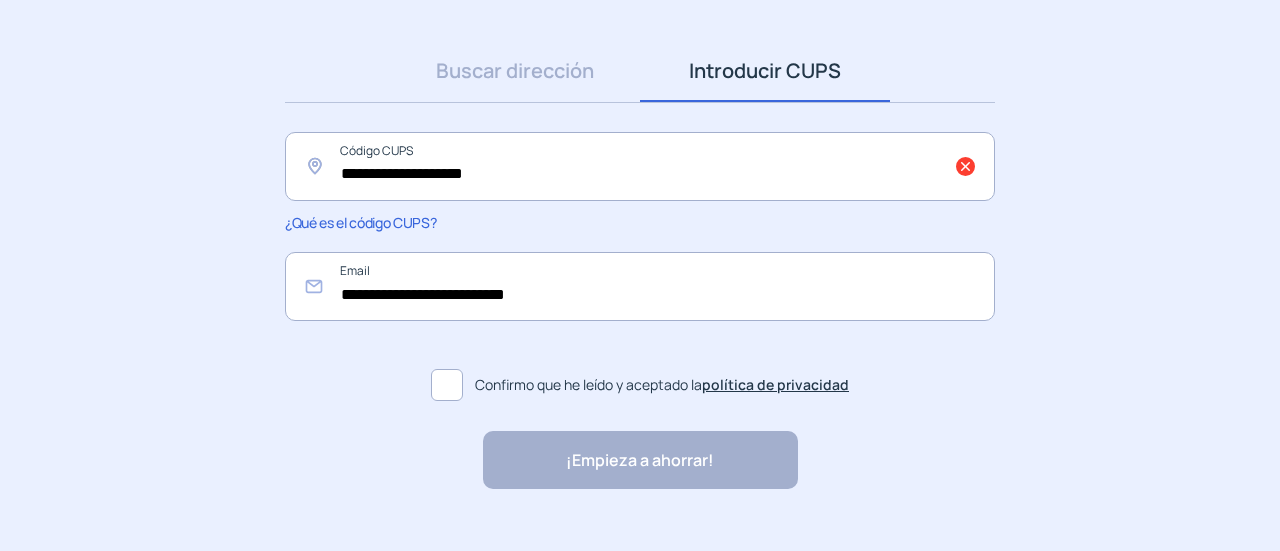 scroll, scrollTop: 296, scrollLeft: 0, axis: vertical 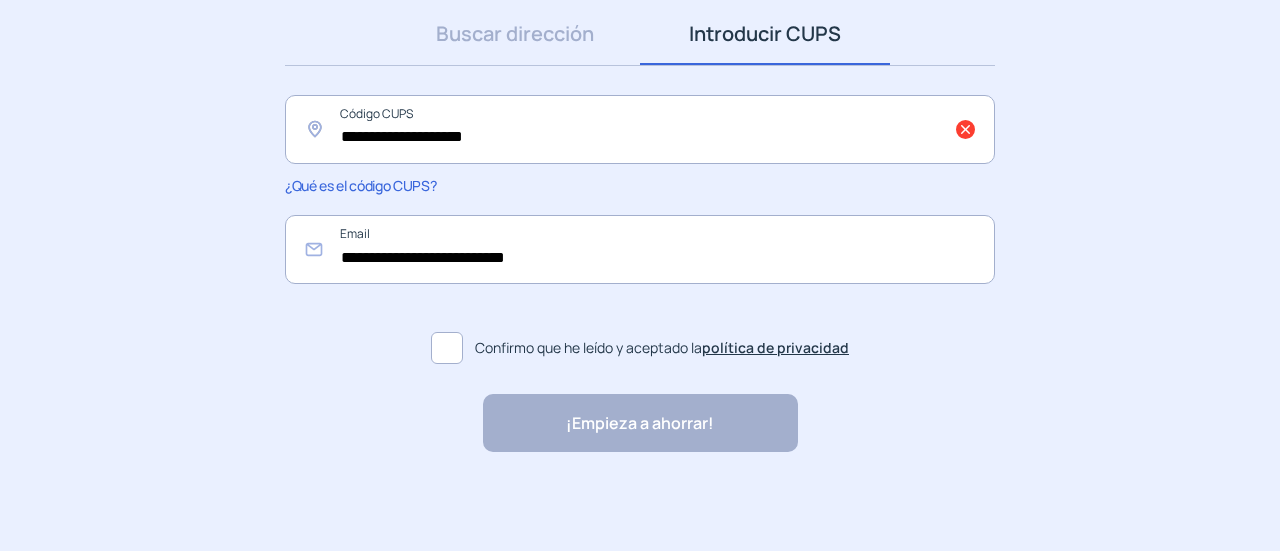 click on "¡Empieza a ahorrar! "Excelente servicio y atención al cliente" "Respeto por el cliente y variedad de tarifas" "Todo genial y muy rápido" "Rapidez y buen trato al cliente"" 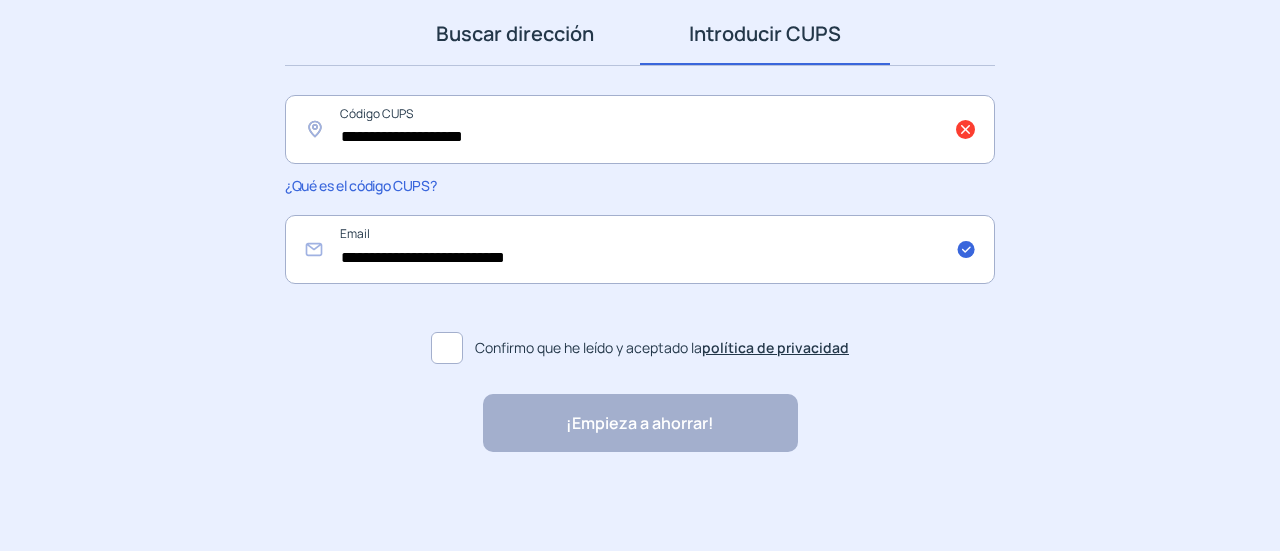 click on "Buscar dirección" at bounding box center [515, 34] 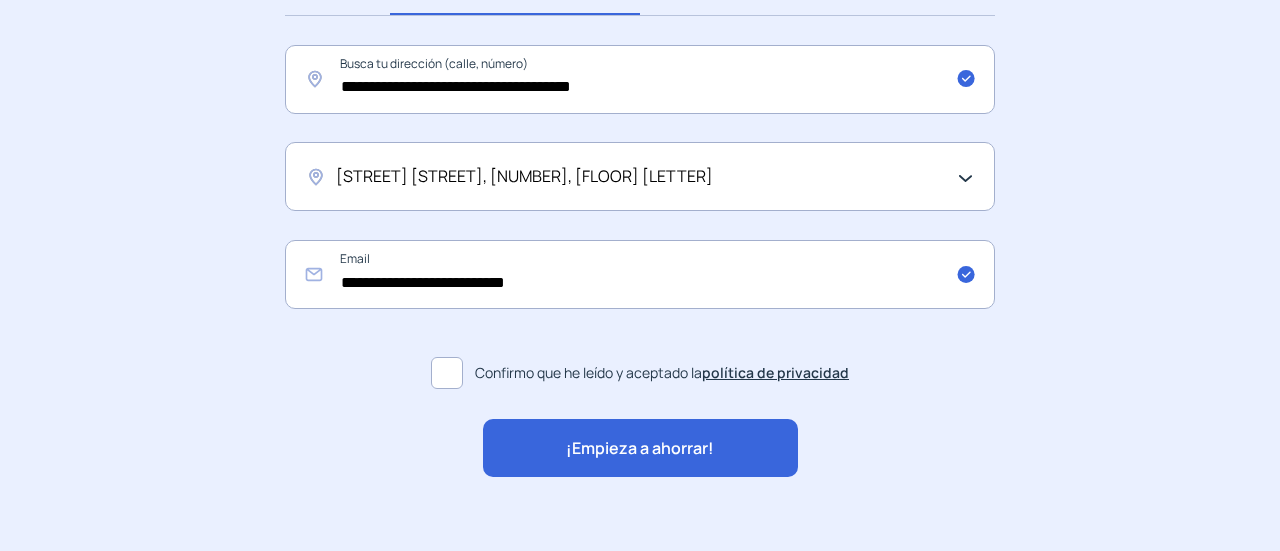 scroll, scrollTop: 372, scrollLeft: 0, axis: vertical 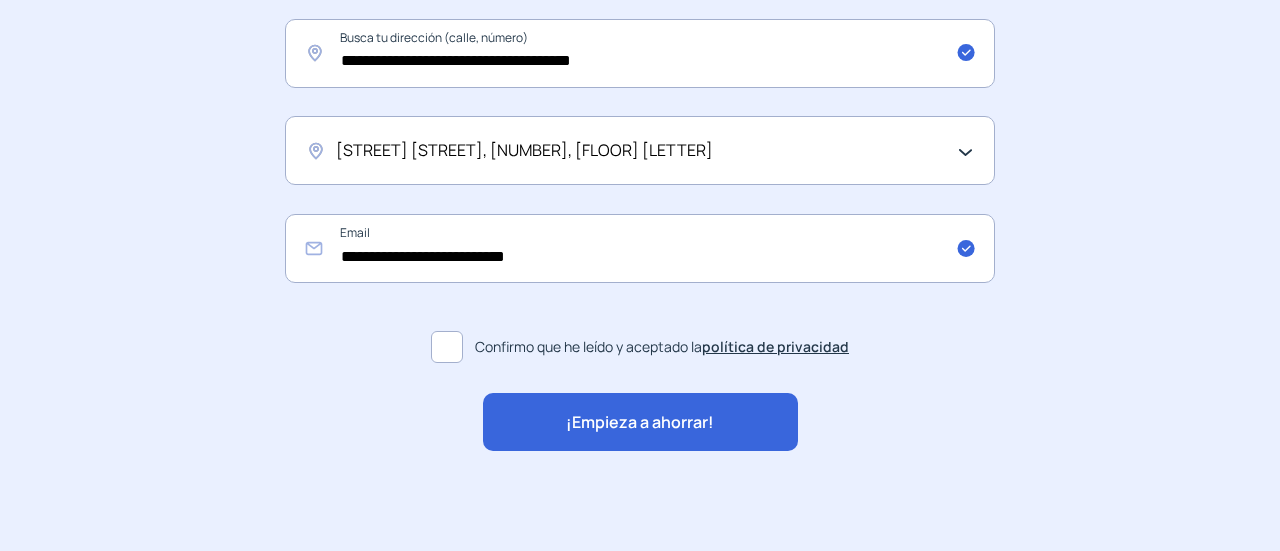 click on "¡Empieza a ahorrar!" 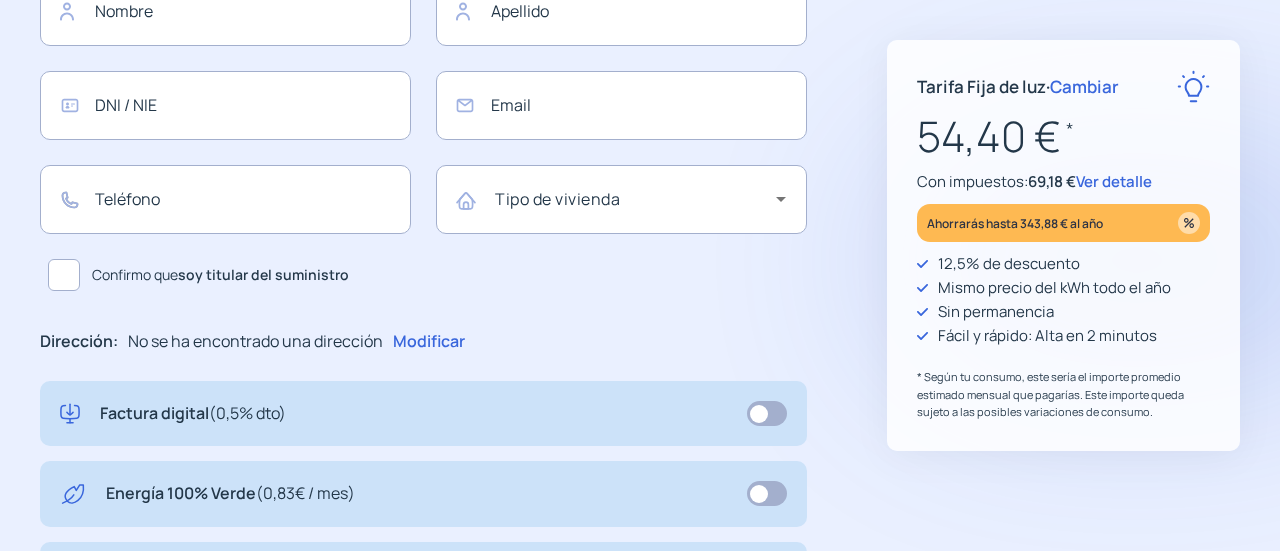 type on "**********" 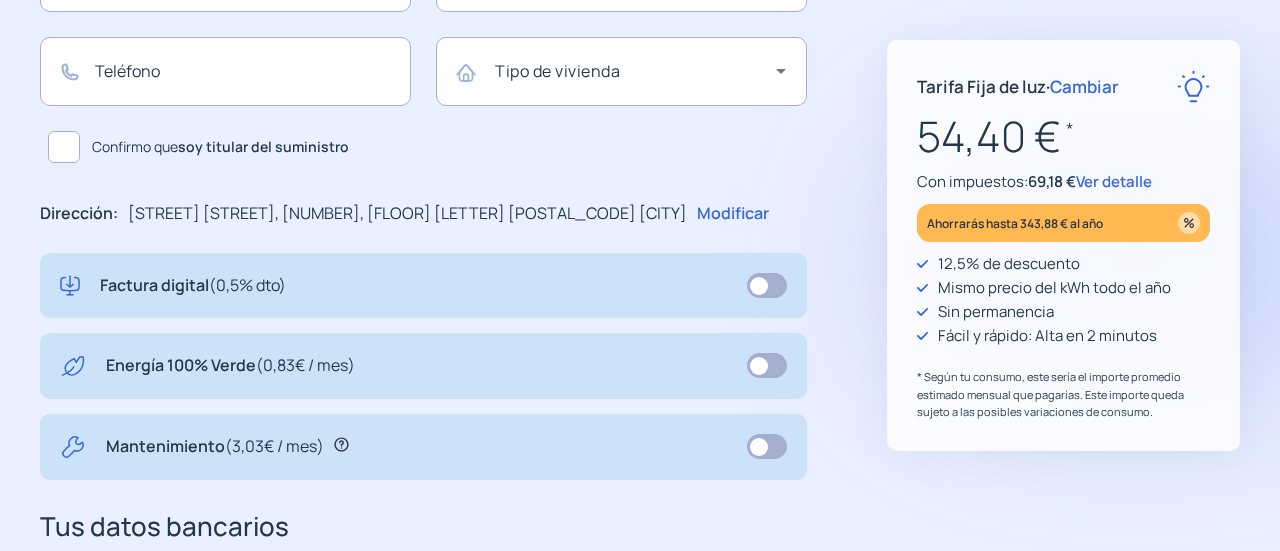 scroll, scrollTop: 600, scrollLeft: 0, axis: vertical 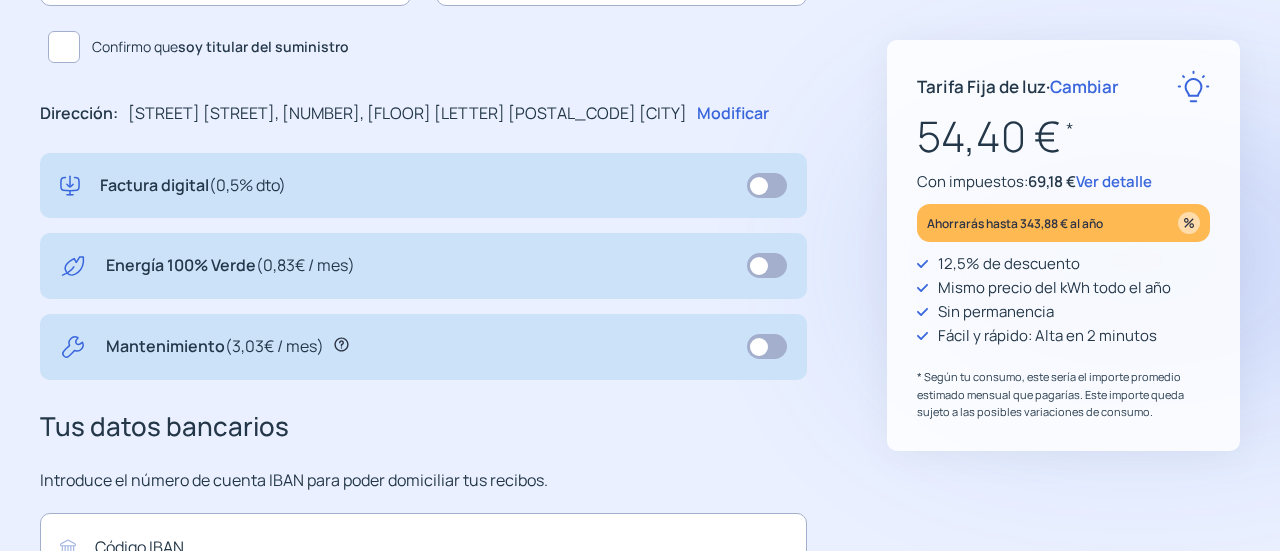 click 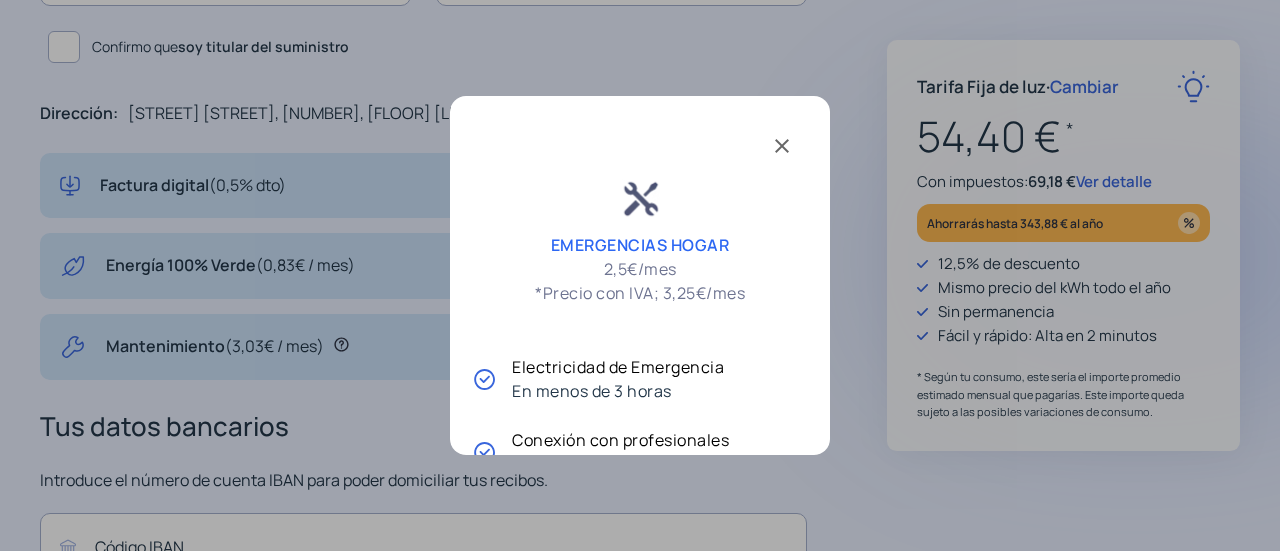 scroll, scrollTop: 0, scrollLeft: 0, axis: both 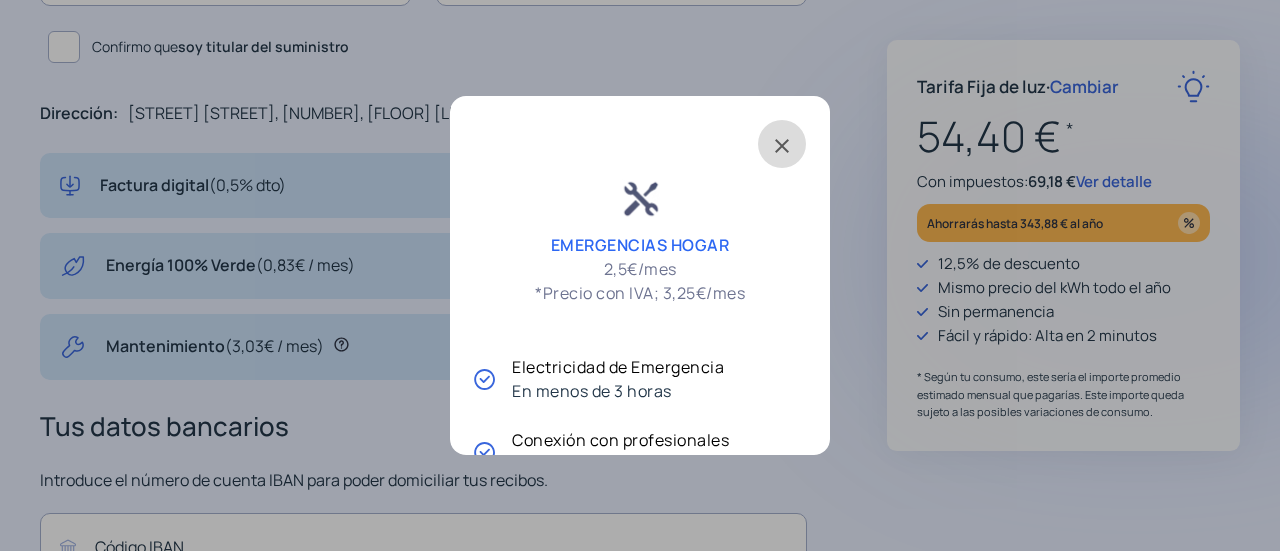 click at bounding box center [782, 144] 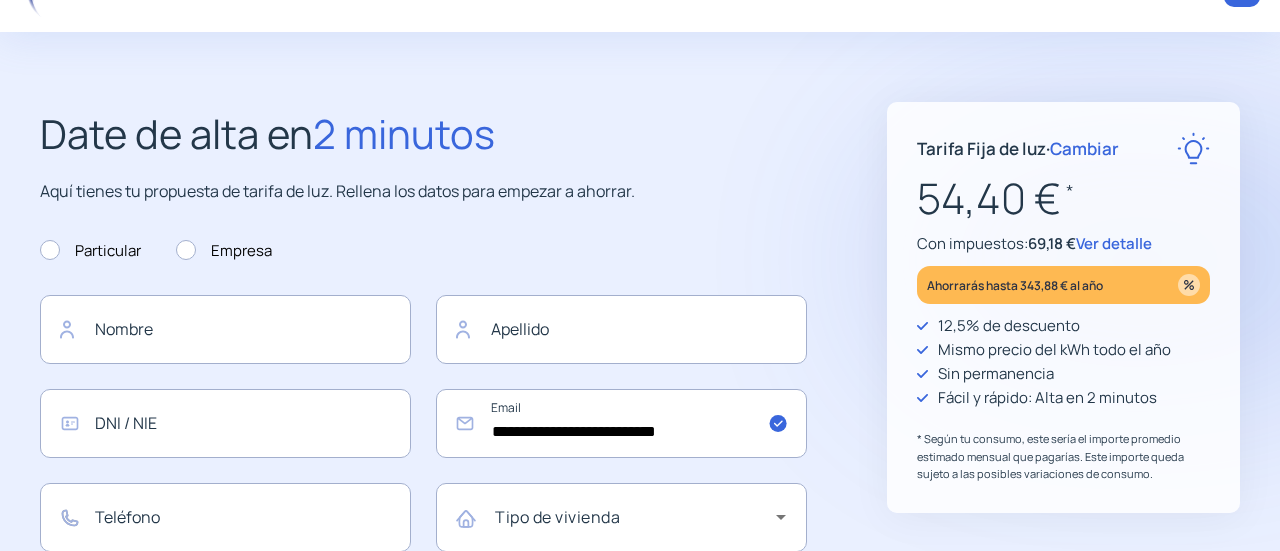 scroll, scrollTop: 0, scrollLeft: 0, axis: both 